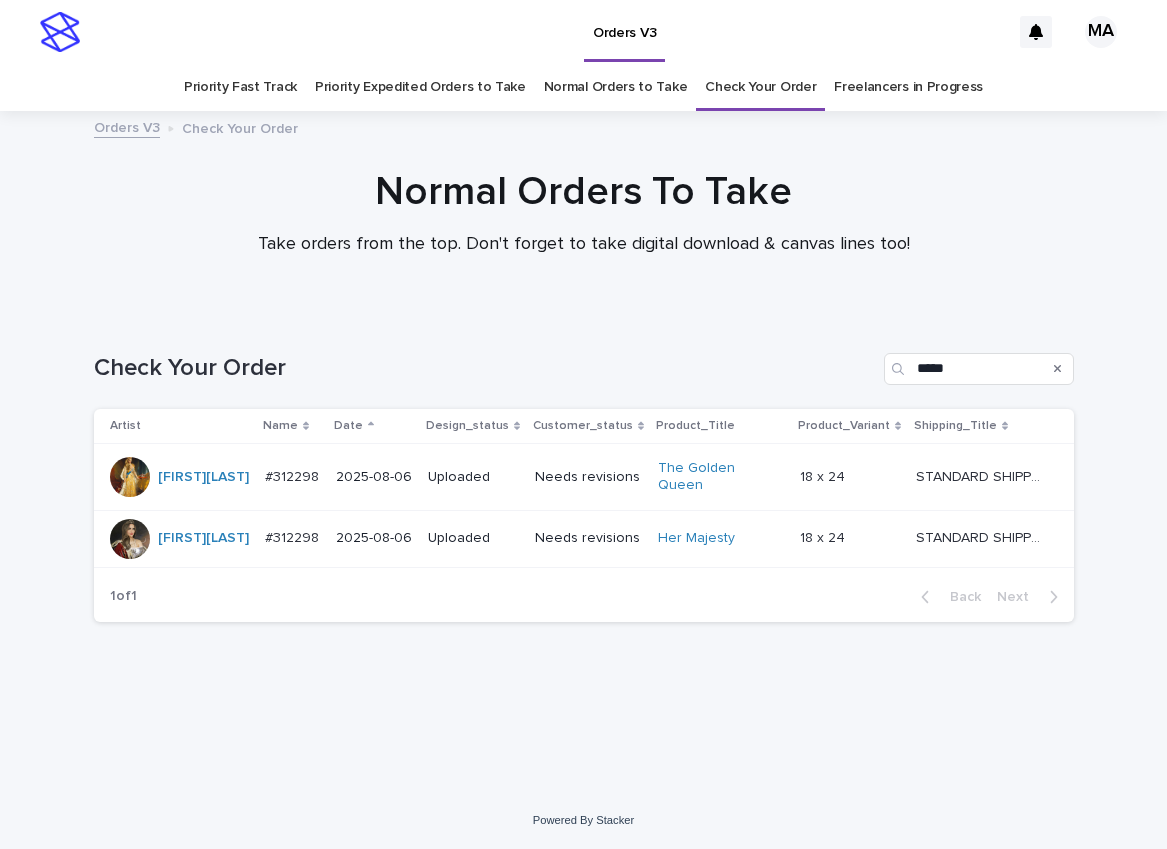 scroll, scrollTop: 0, scrollLeft: 0, axis: both 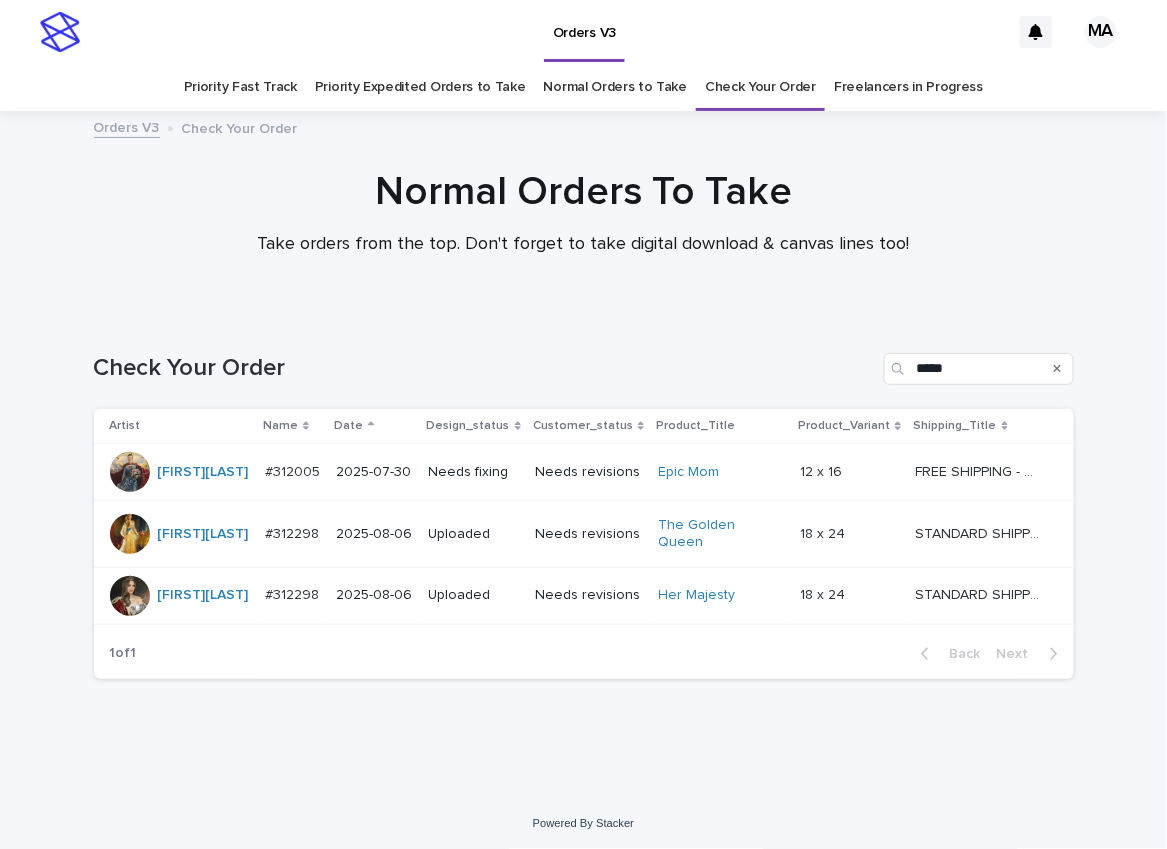 click on "Needs revisions" at bounding box center [589, 472] 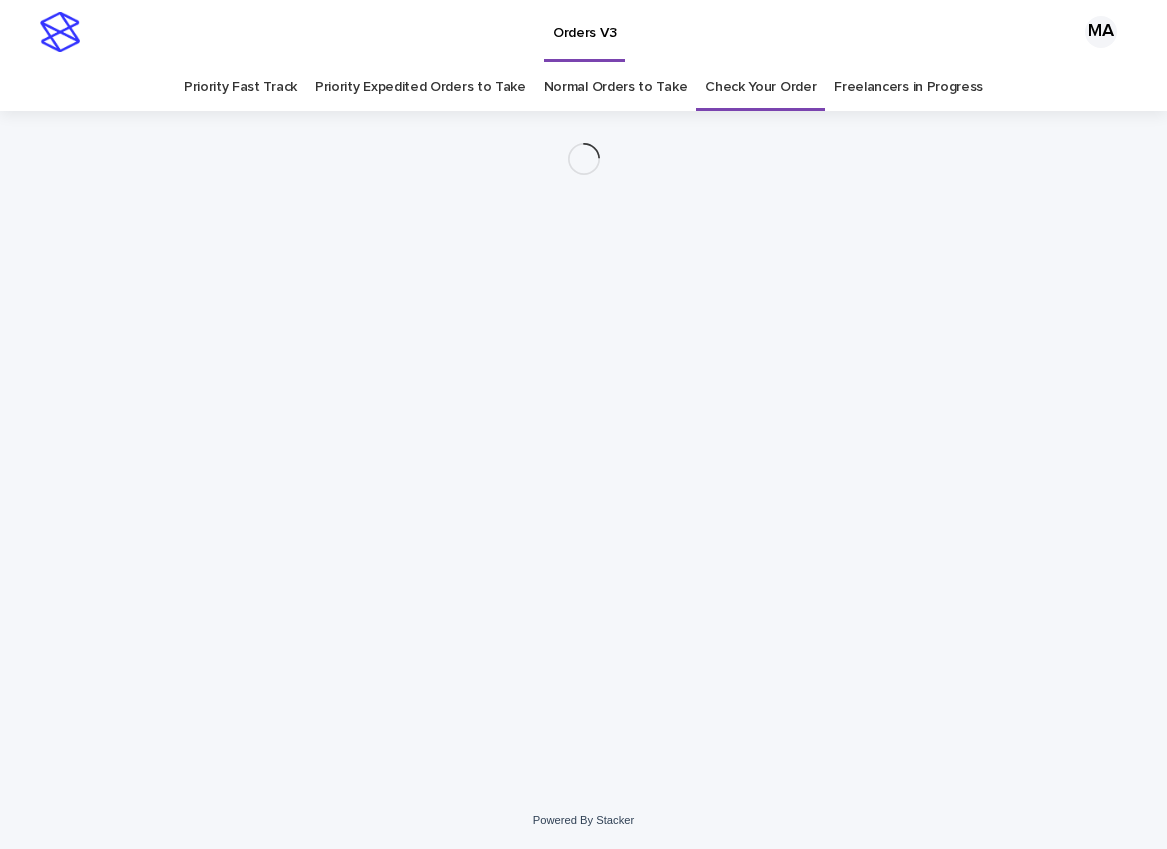 scroll, scrollTop: 0, scrollLeft: 0, axis: both 